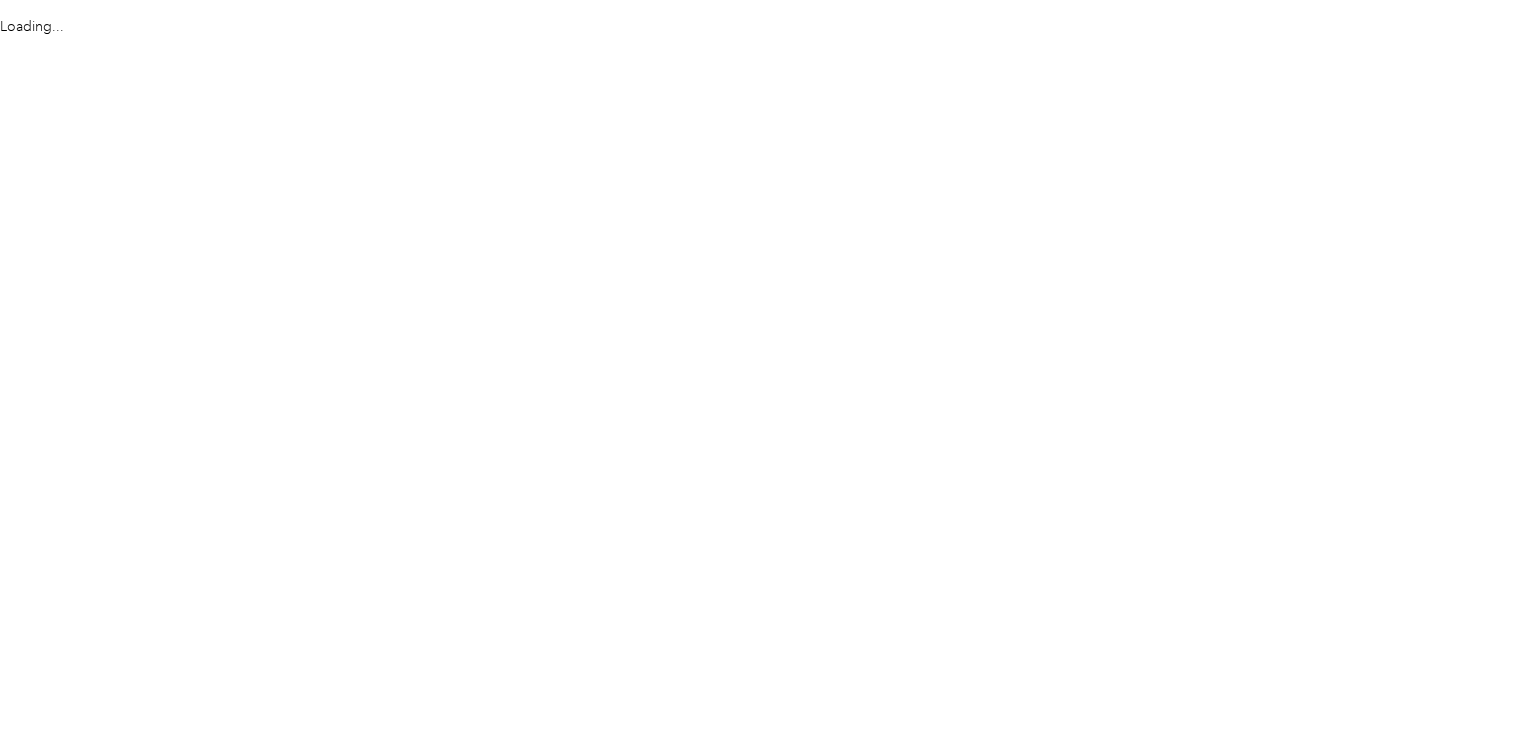 scroll, scrollTop: 0, scrollLeft: 0, axis: both 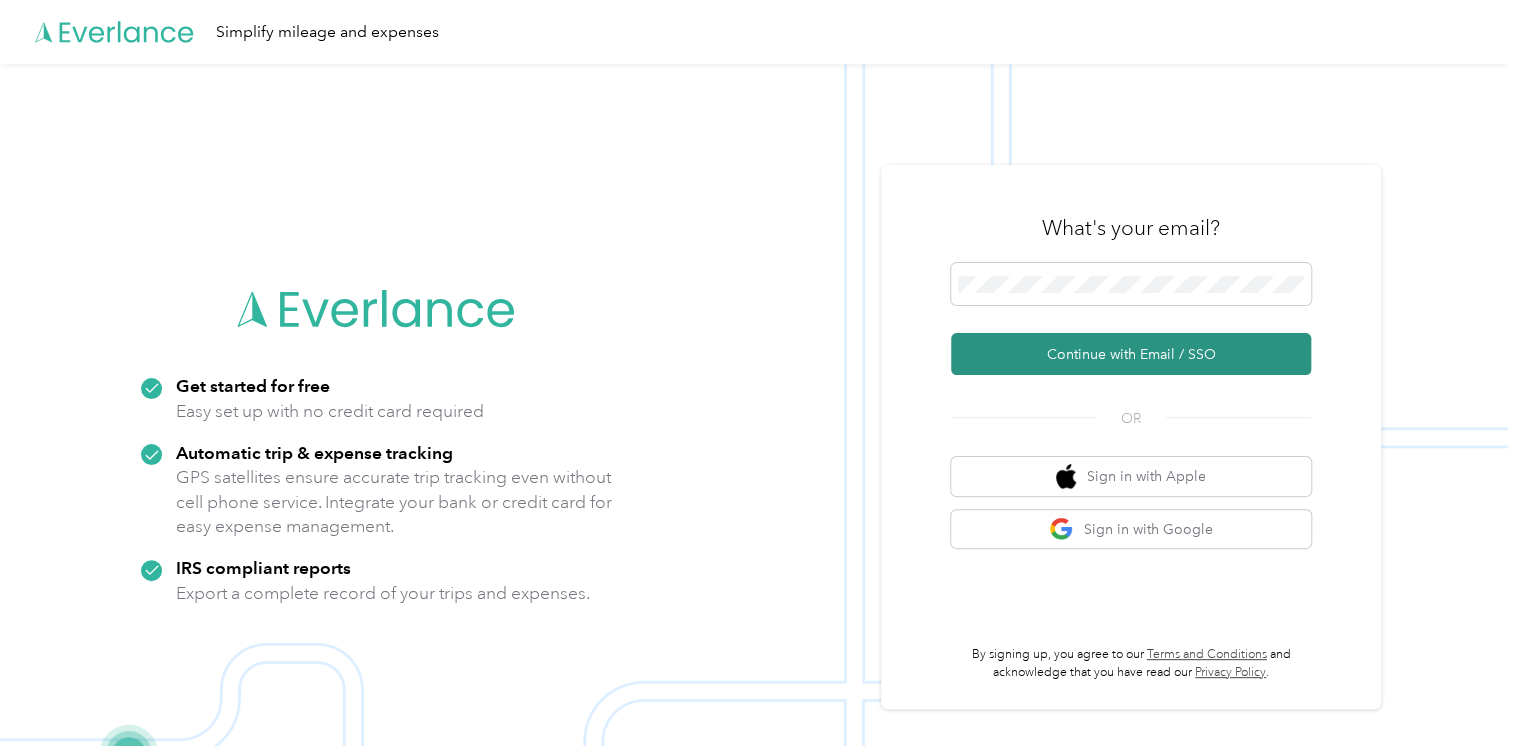 click on "Continue with Email / SSO" at bounding box center (1131, 354) 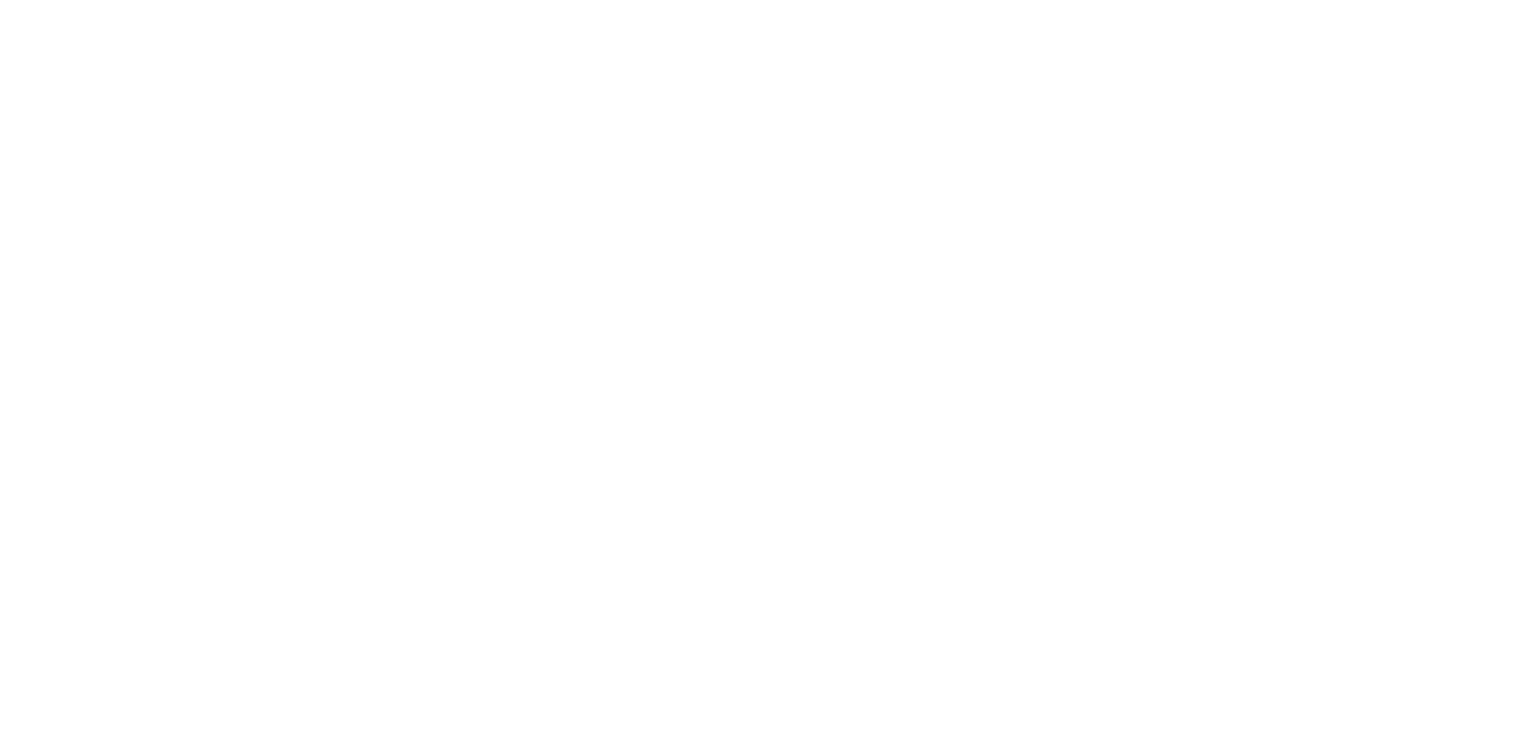 scroll, scrollTop: 0, scrollLeft: 0, axis: both 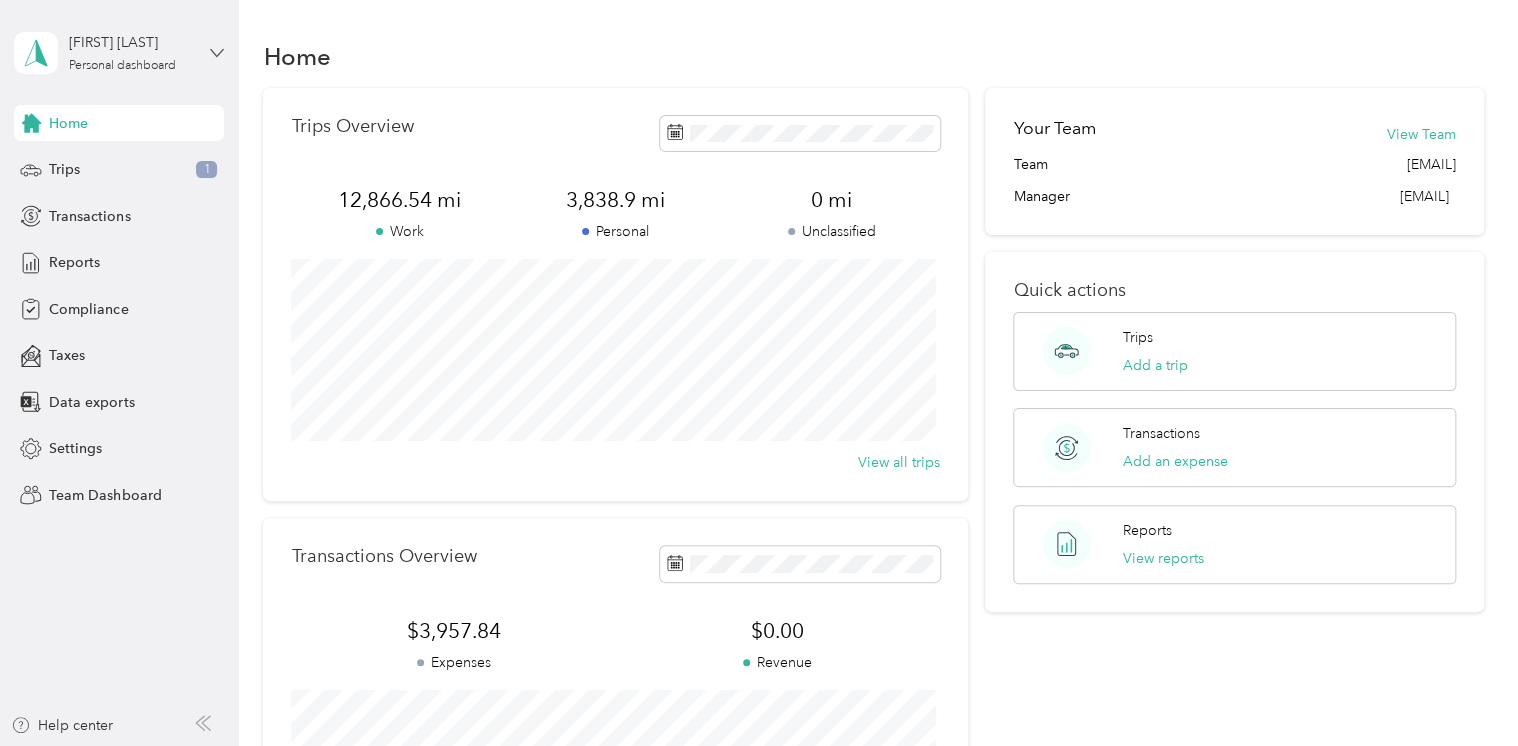 click 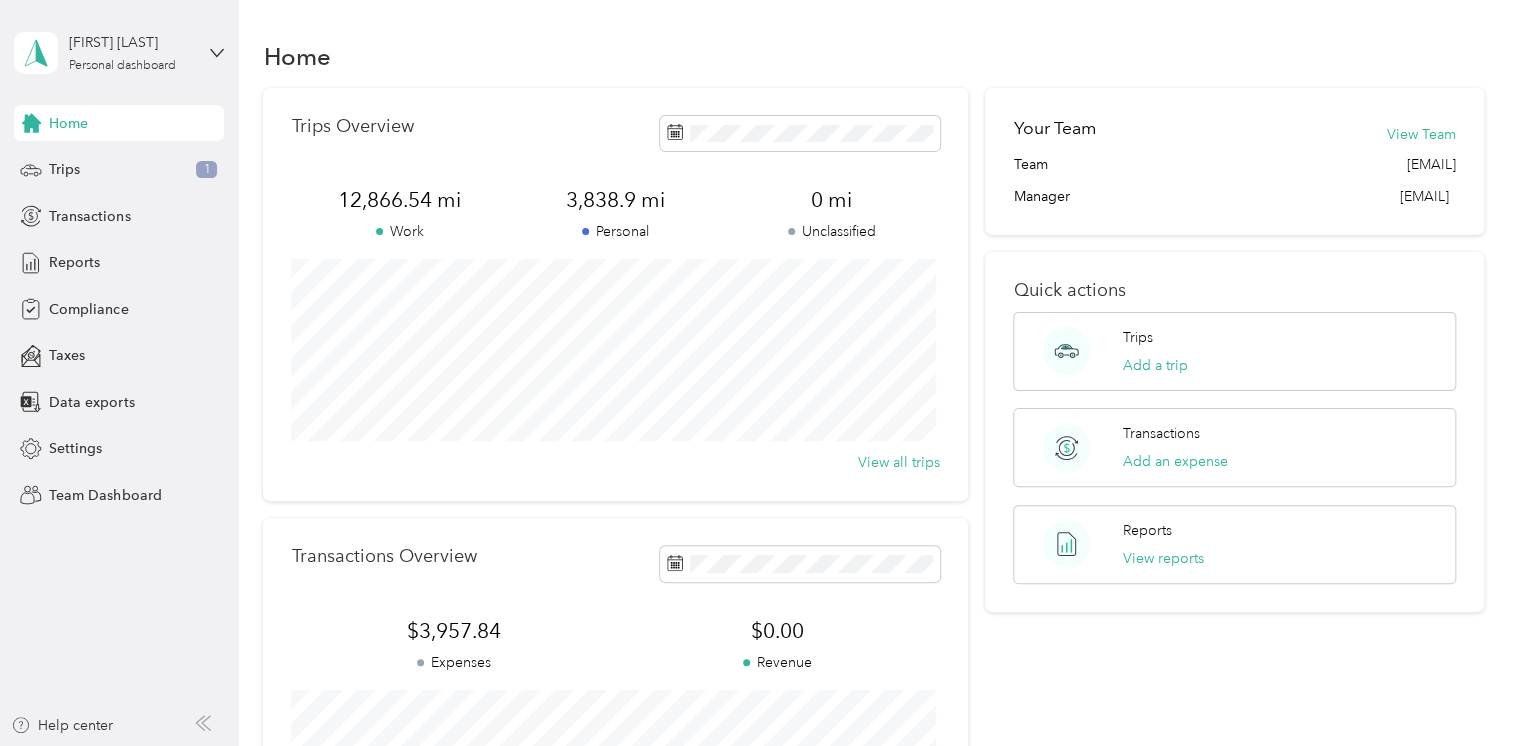 click on "Team dashboard" at bounding box center (167, 164) 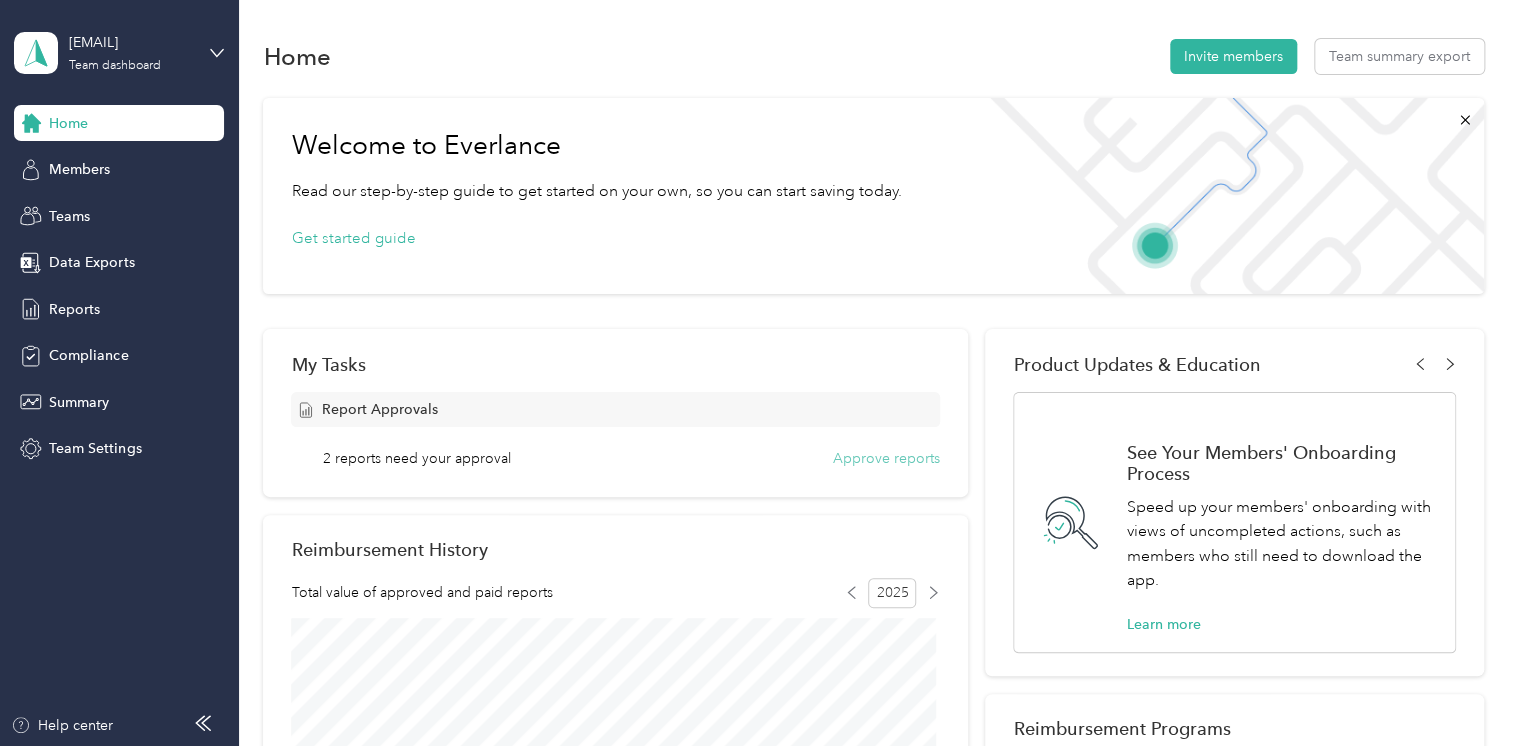 click on "Approve reports" at bounding box center [886, 458] 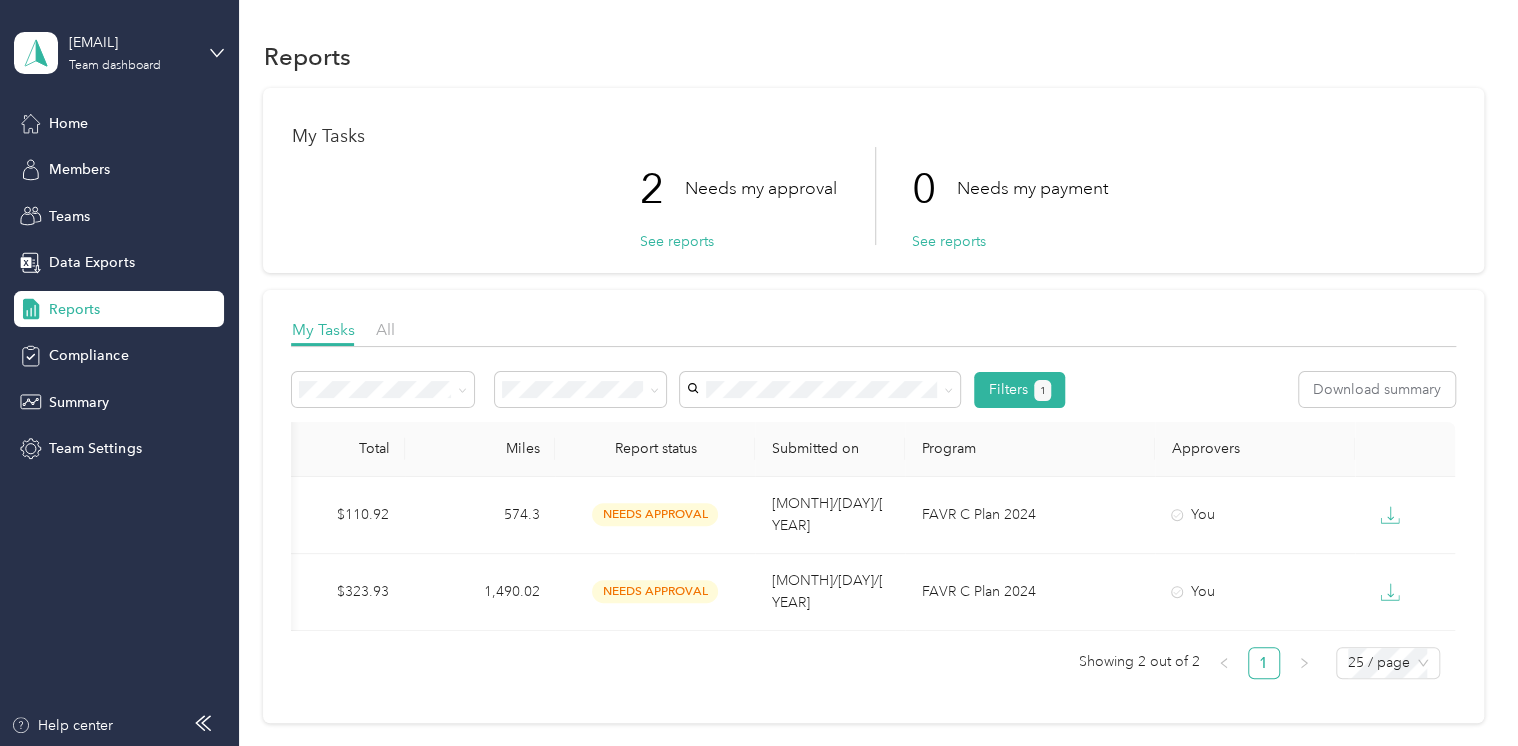 scroll, scrollTop: 0, scrollLeft: 0, axis: both 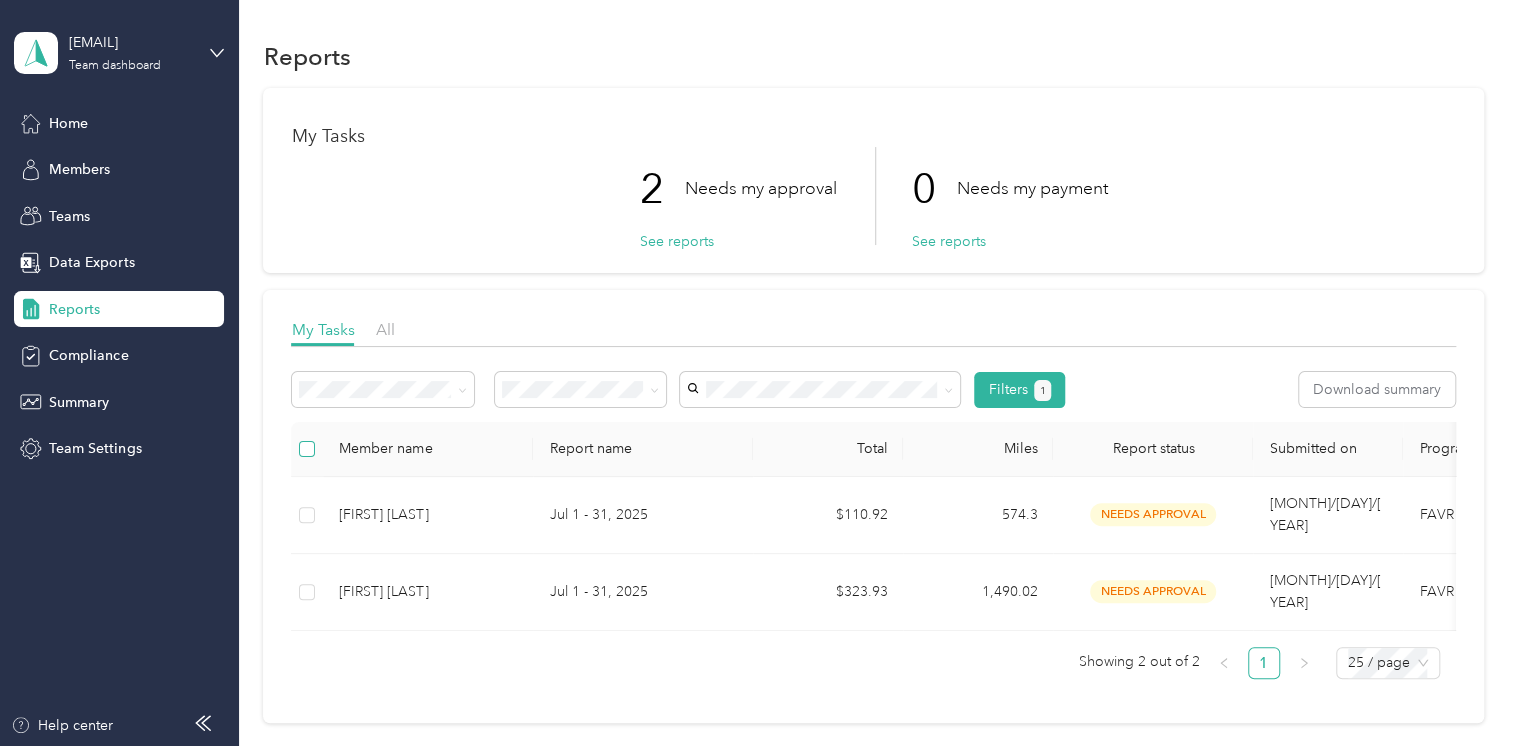 click at bounding box center [307, 449] 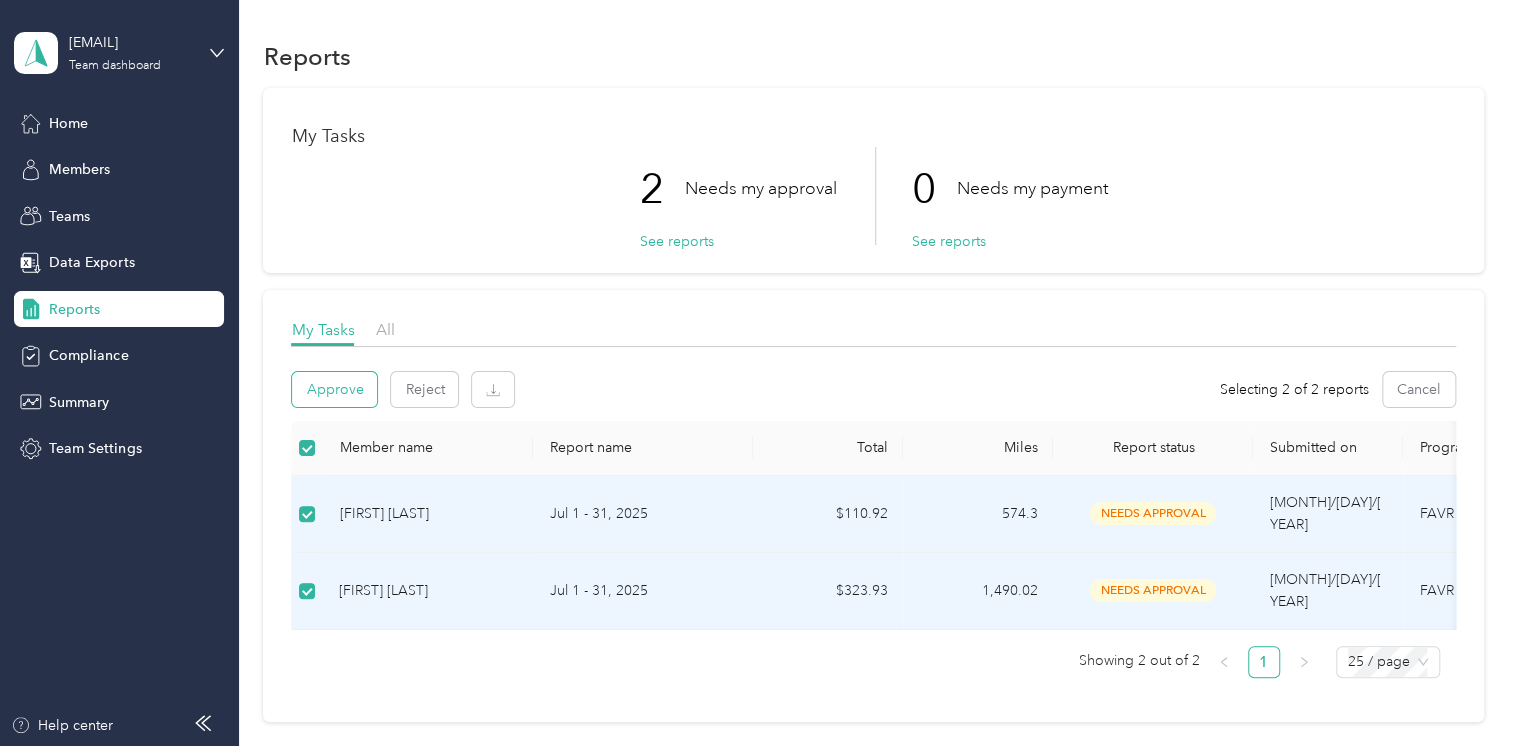click on "Approve" at bounding box center (334, 389) 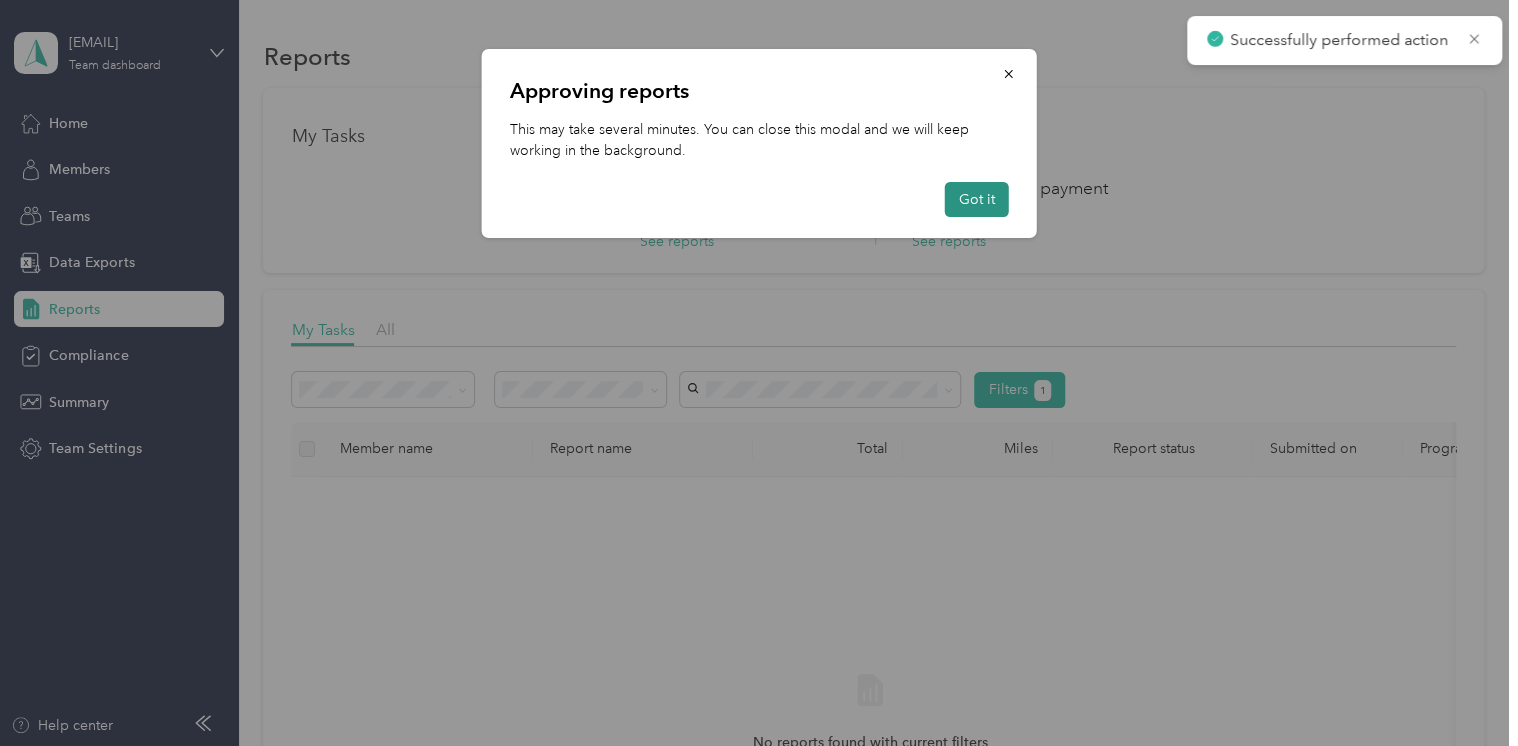 click on "Got it" at bounding box center (977, 199) 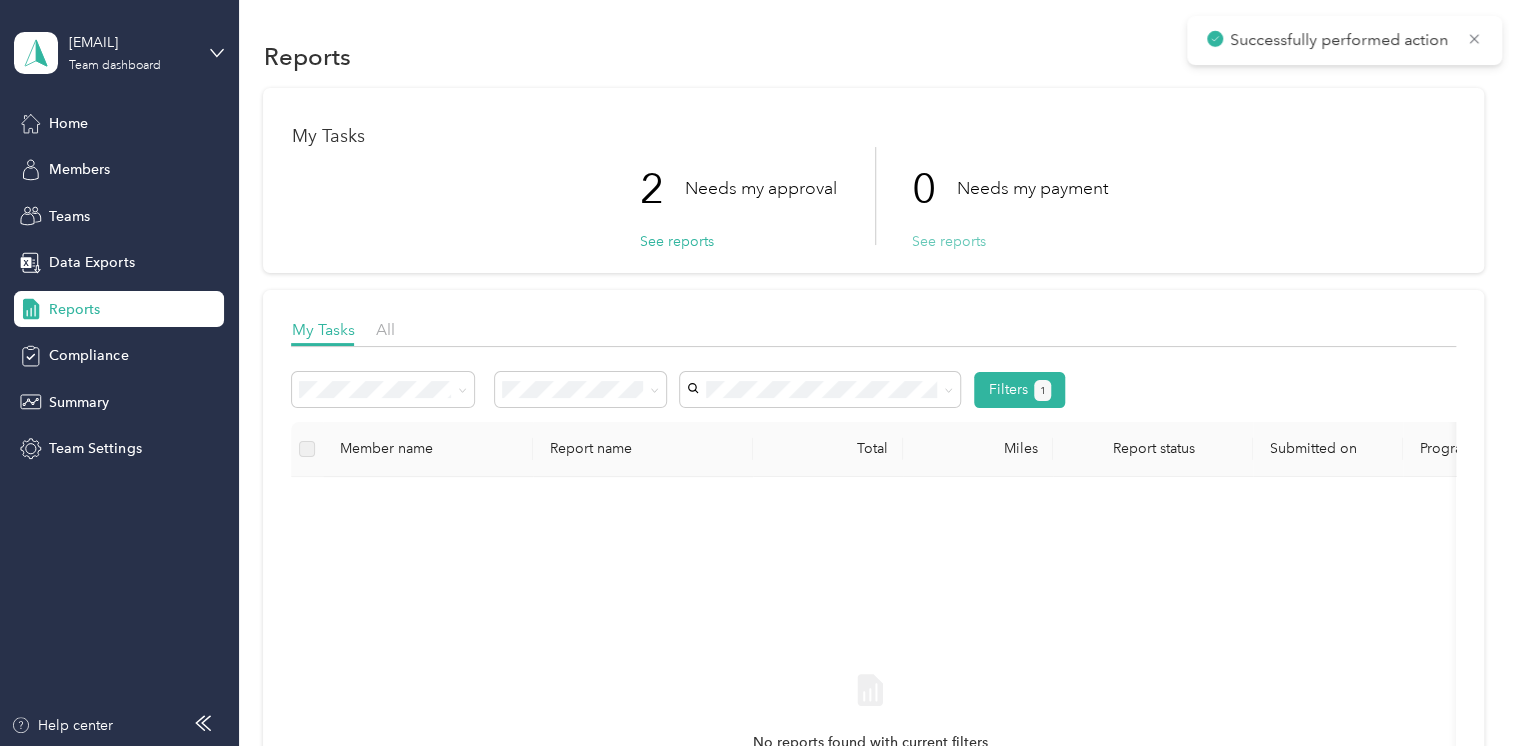 click on "See reports" at bounding box center [948, 241] 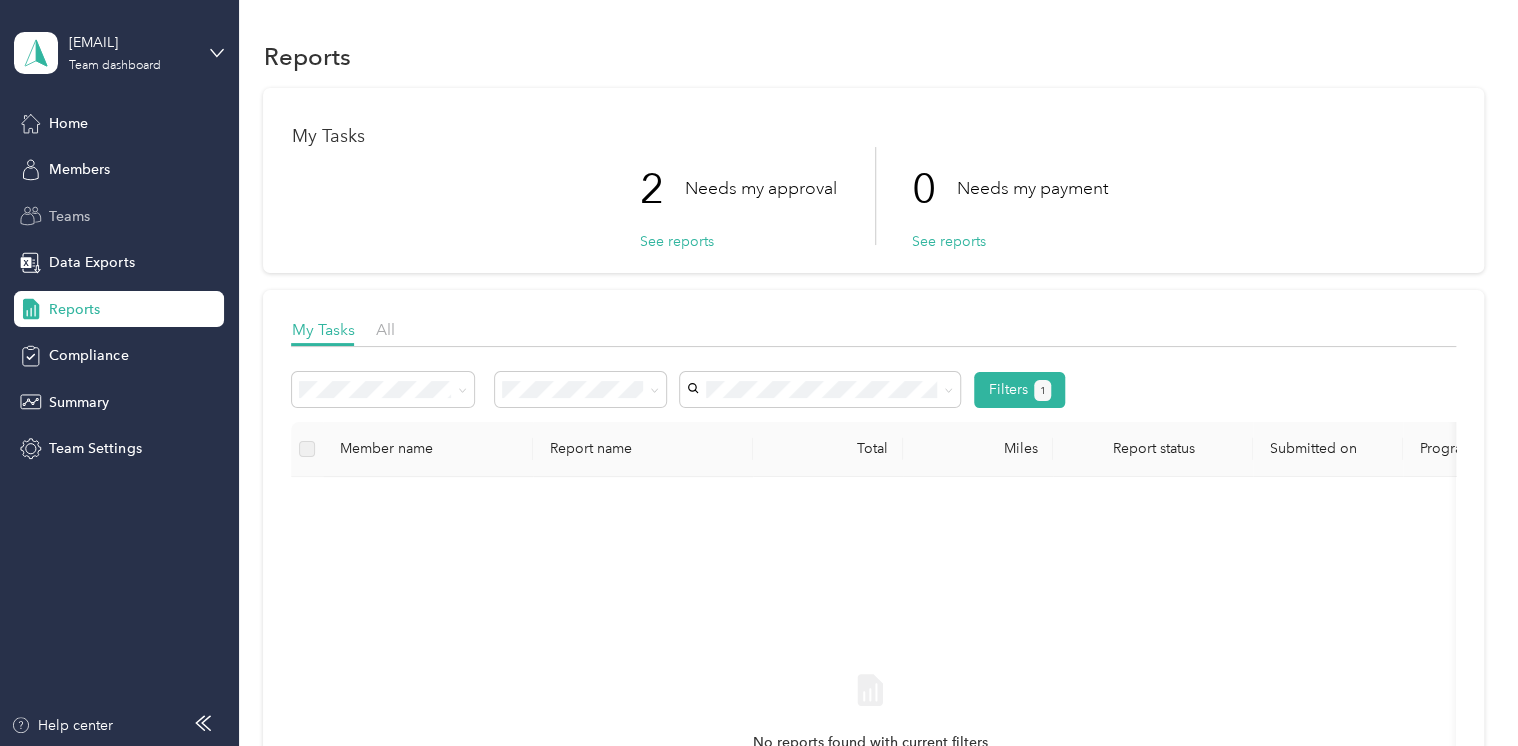 click on "Teams" at bounding box center (119, 216) 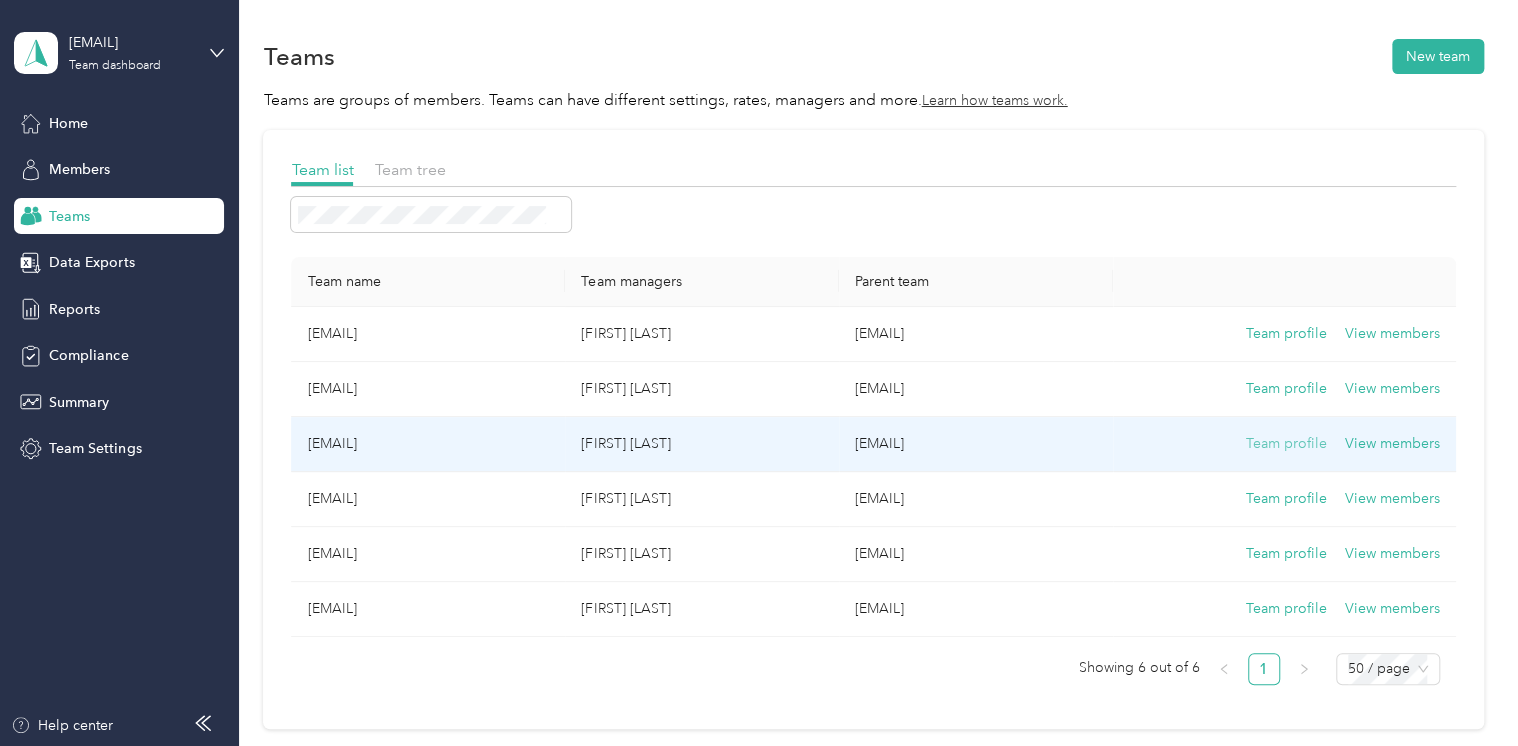 click on "Team profile" at bounding box center (1286, 444) 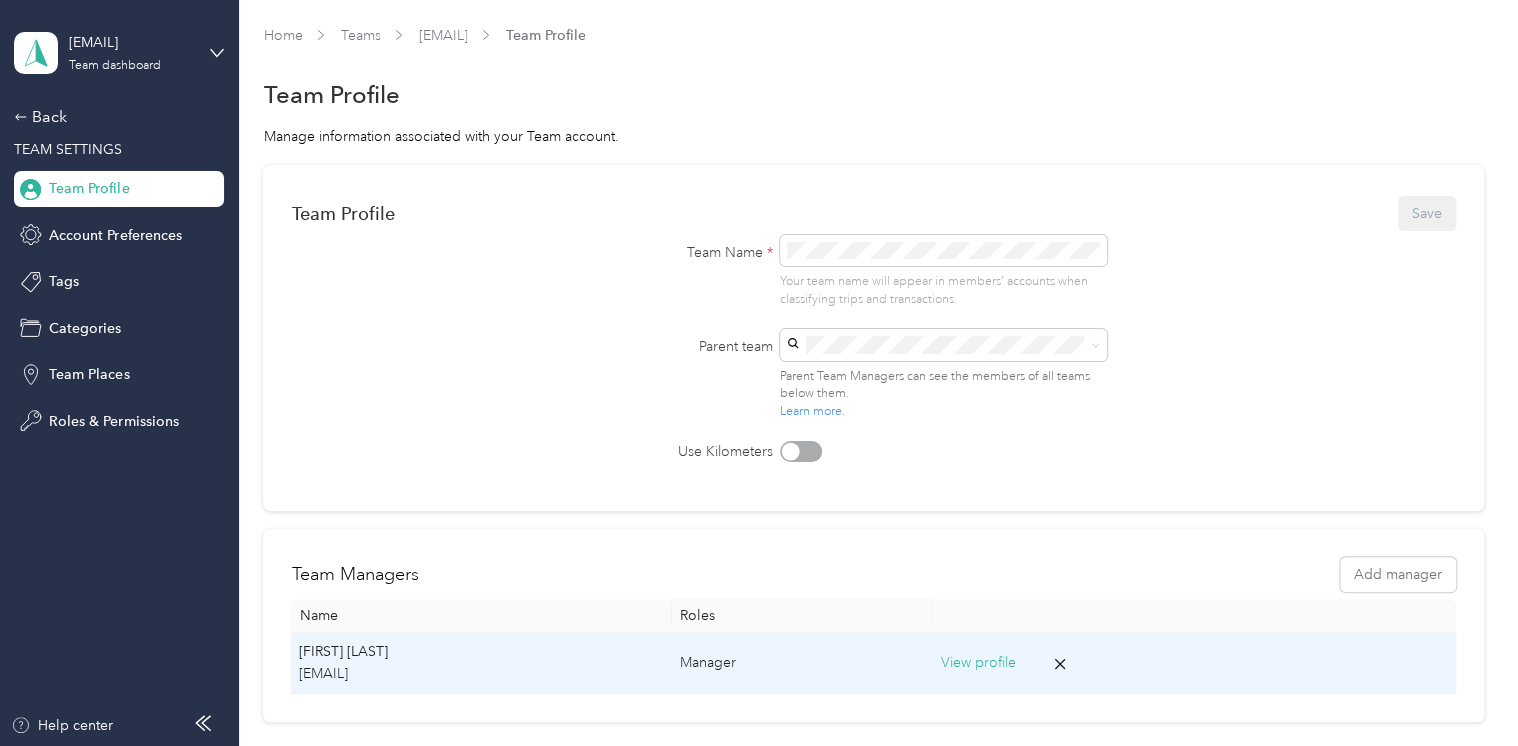 click on "View profile" at bounding box center [978, 663] 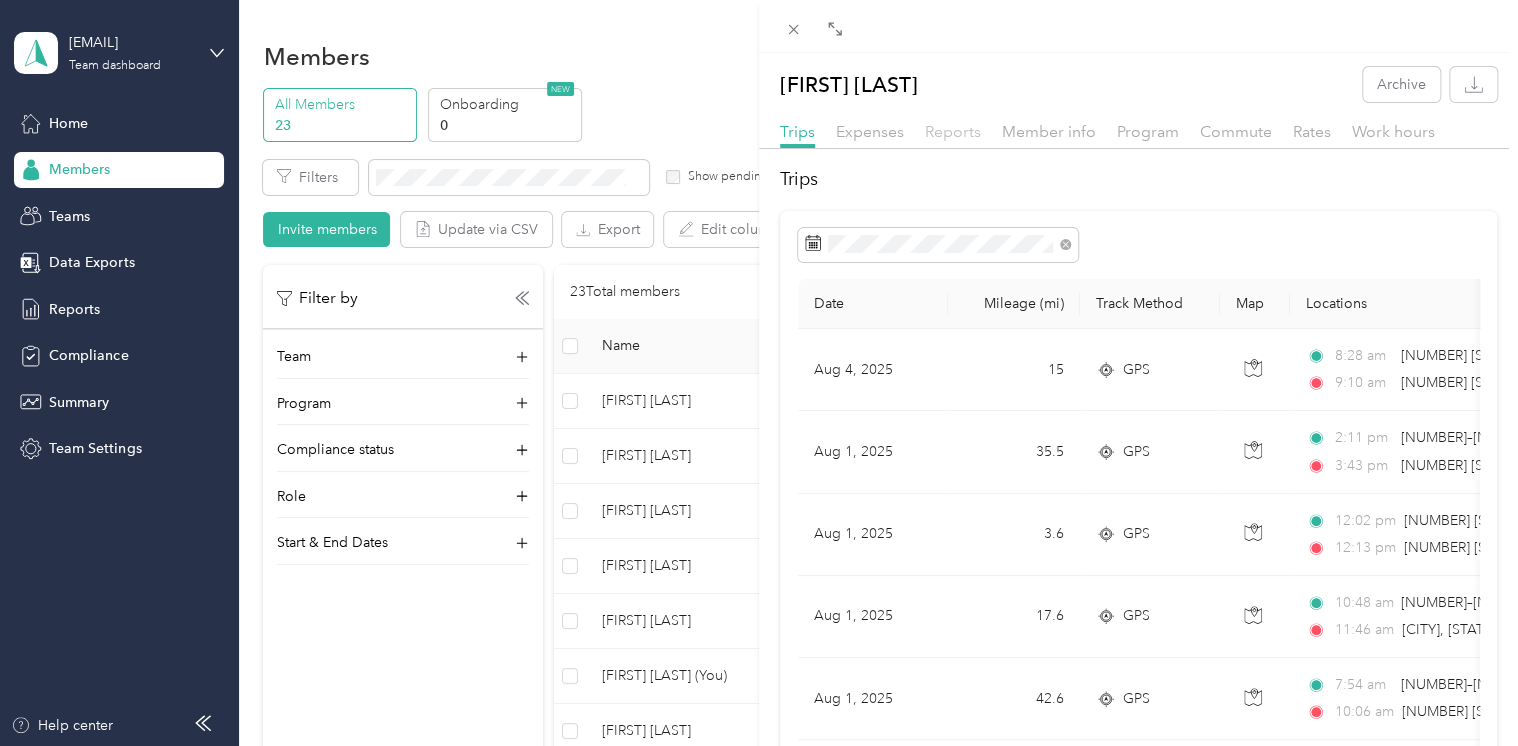 click on "Reports" at bounding box center (953, 131) 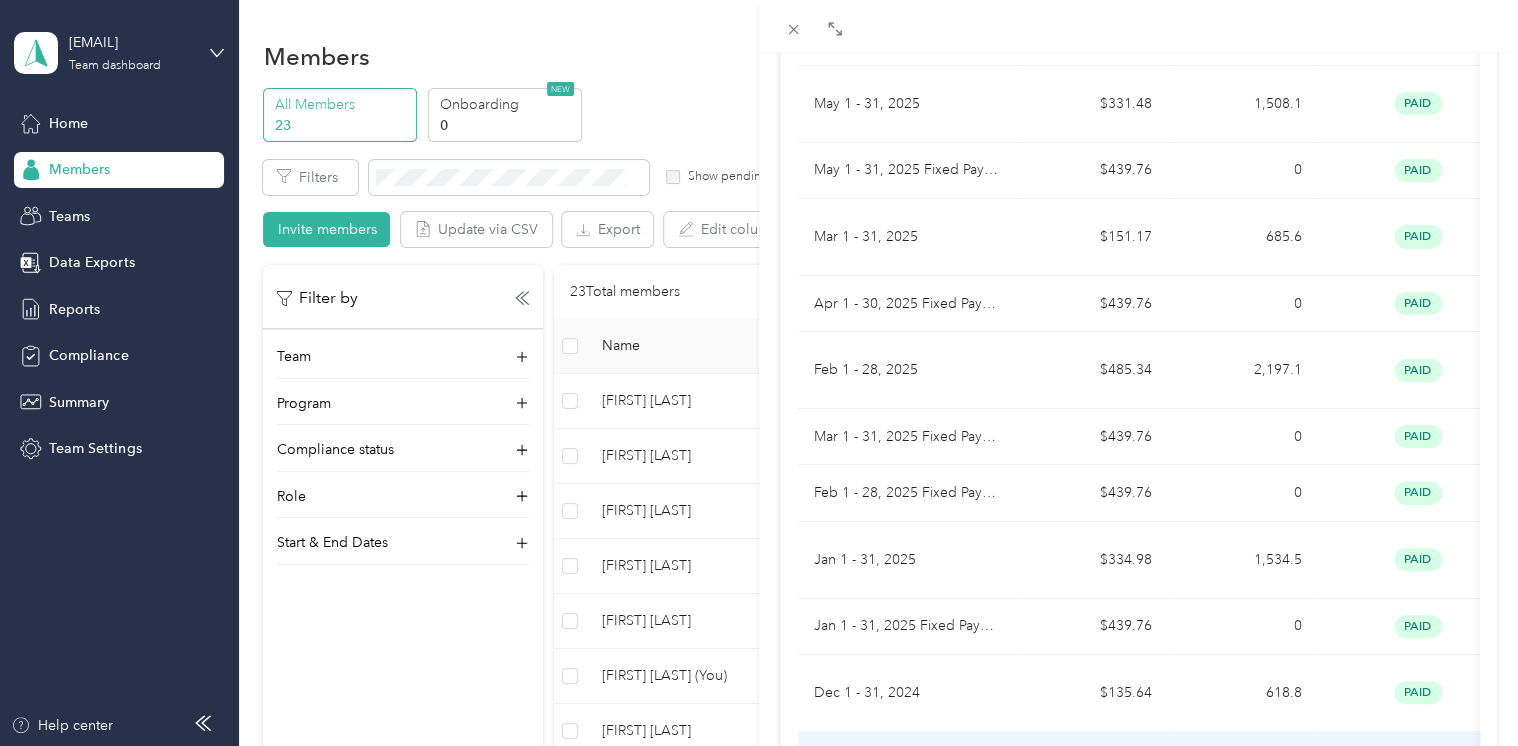 scroll, scrollTop: 0, scrollLeft: 0, axis: both 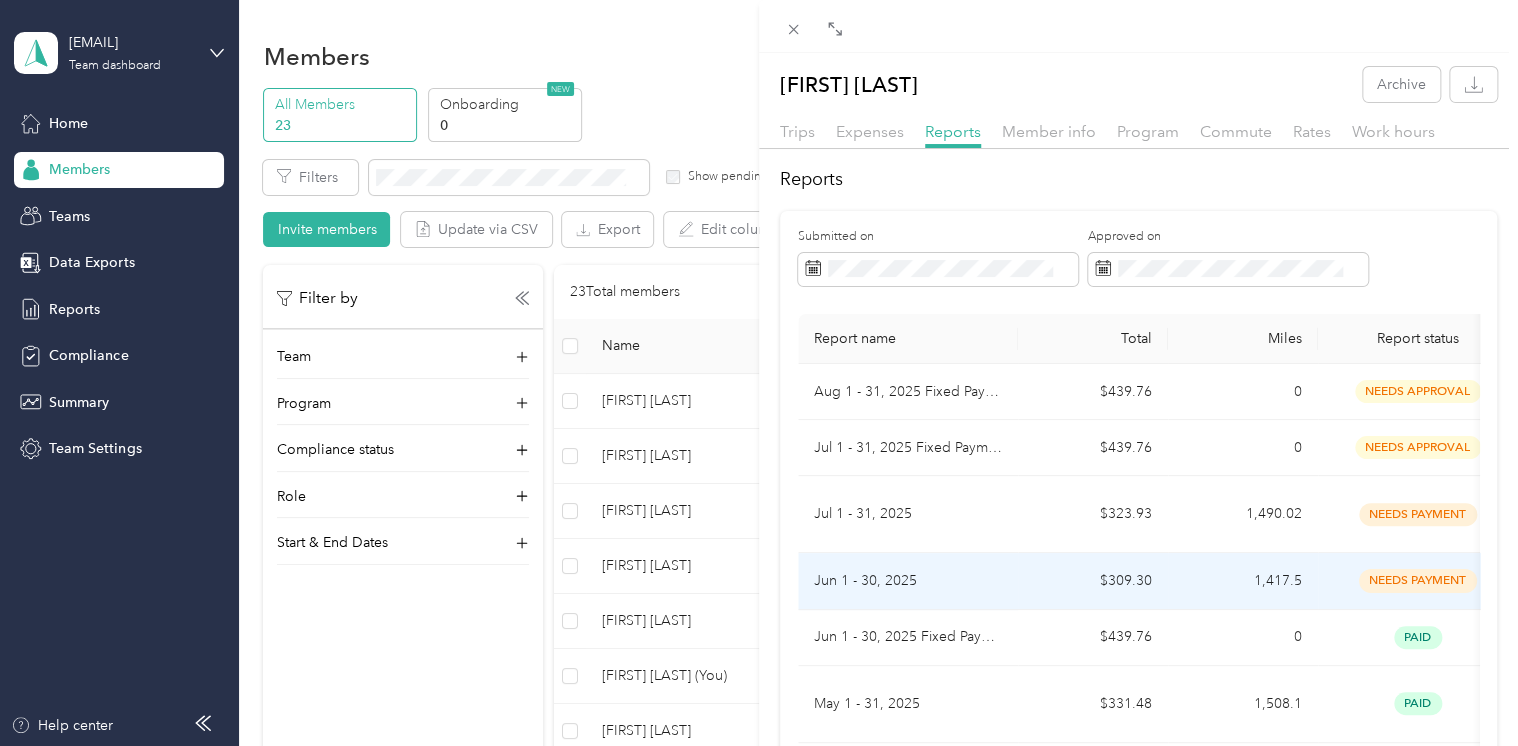 click on "1,417.5" at bounding box center [1243, 581] 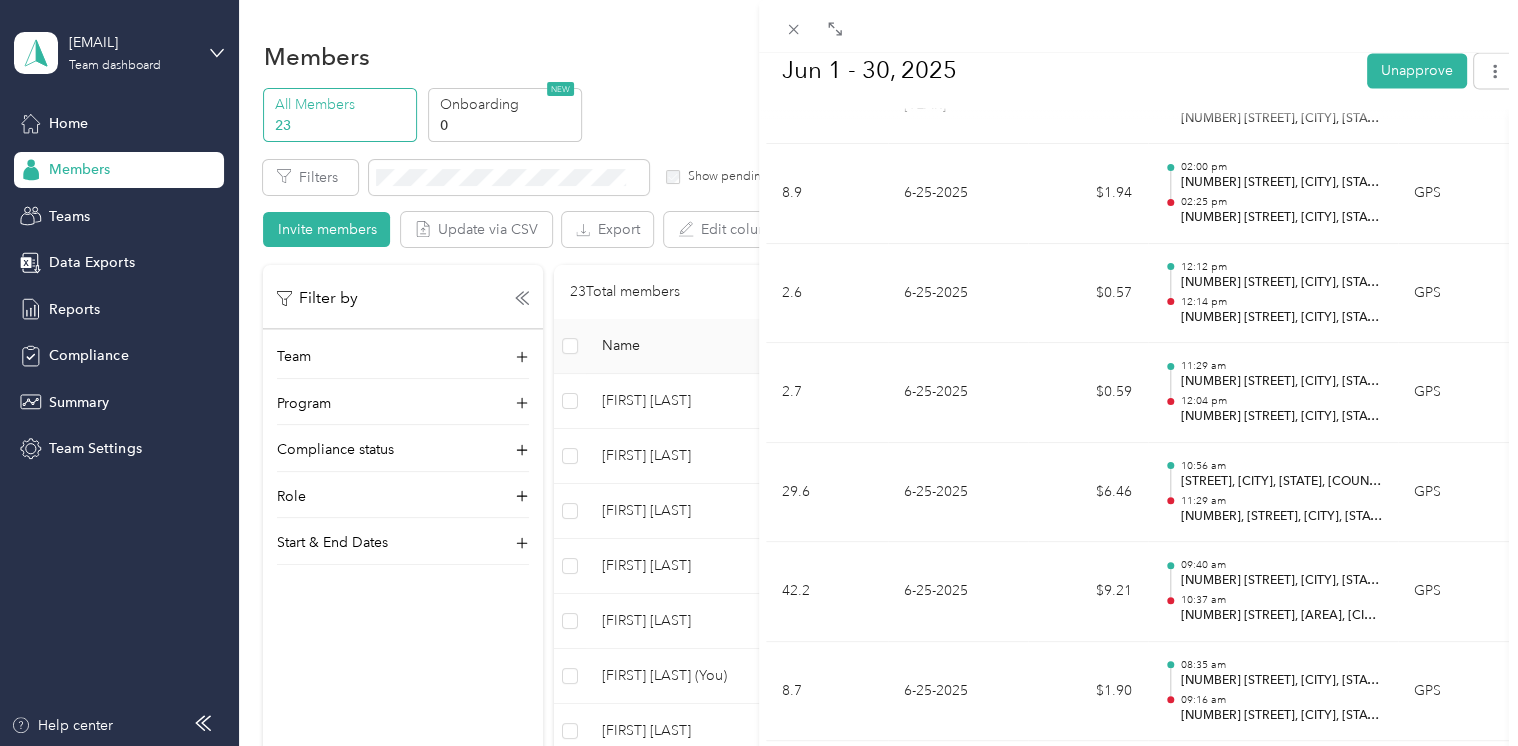 scroll, scrollTop: 1800, scrollLeft: 0, axis: vertical 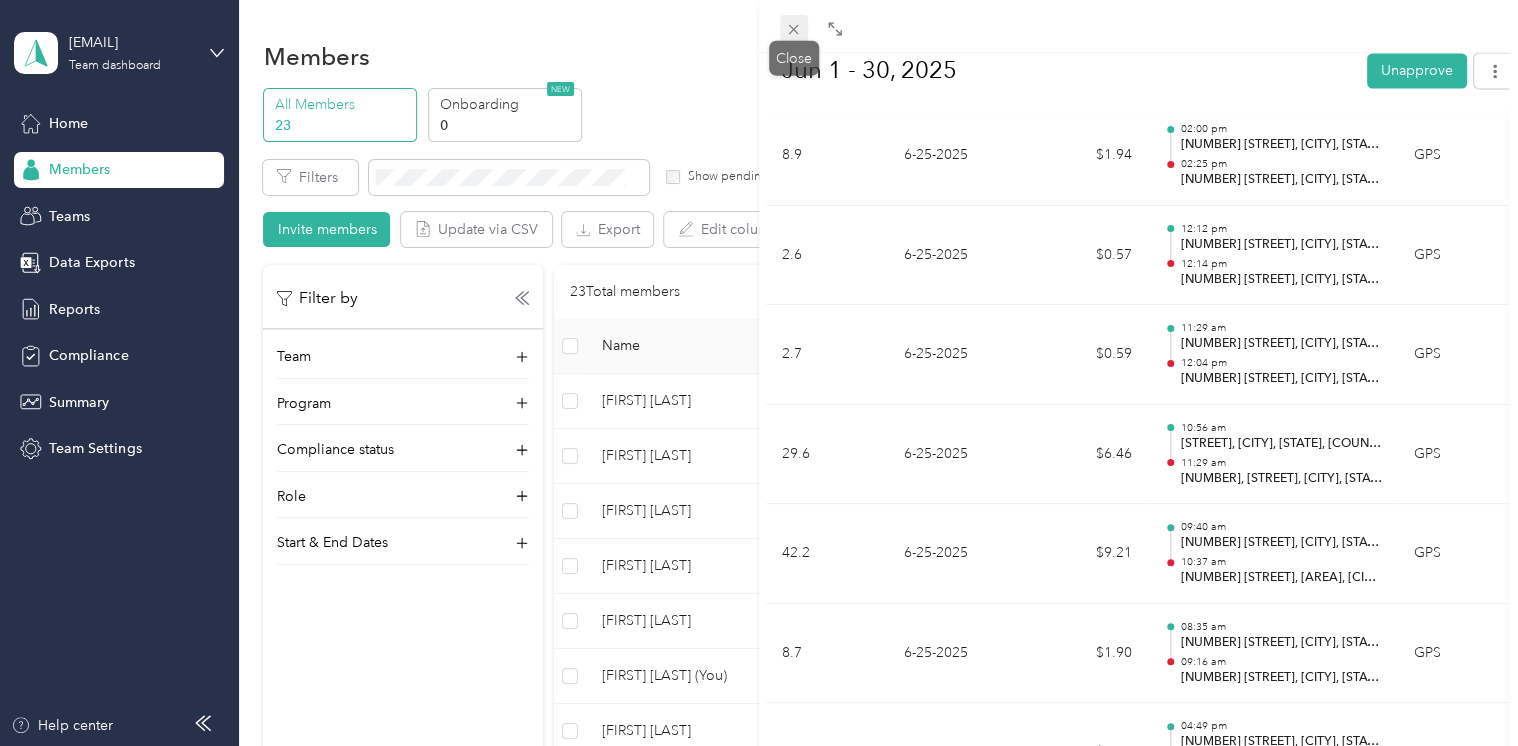 click 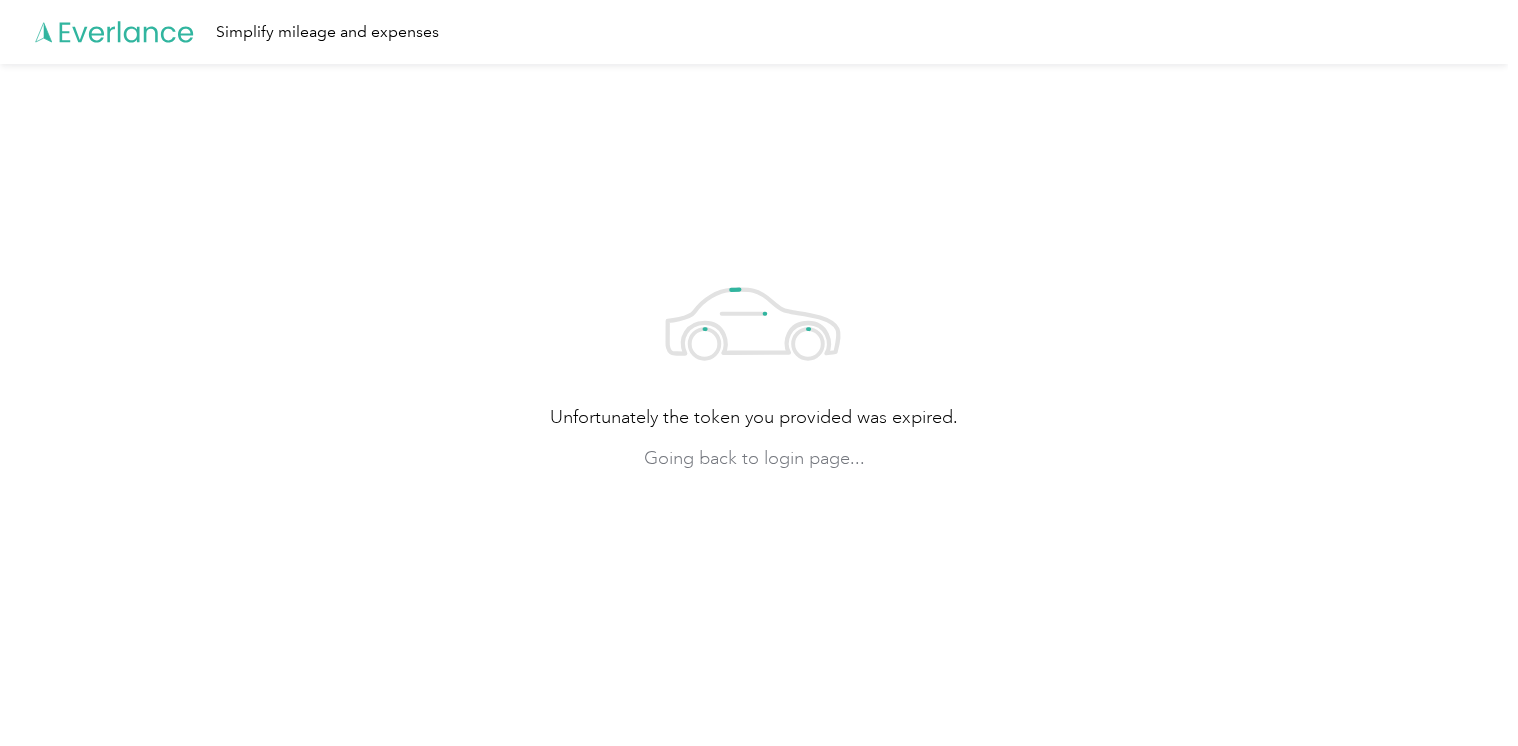 scroll, scrollTop: 0, scrollLeft: 0, axis: both 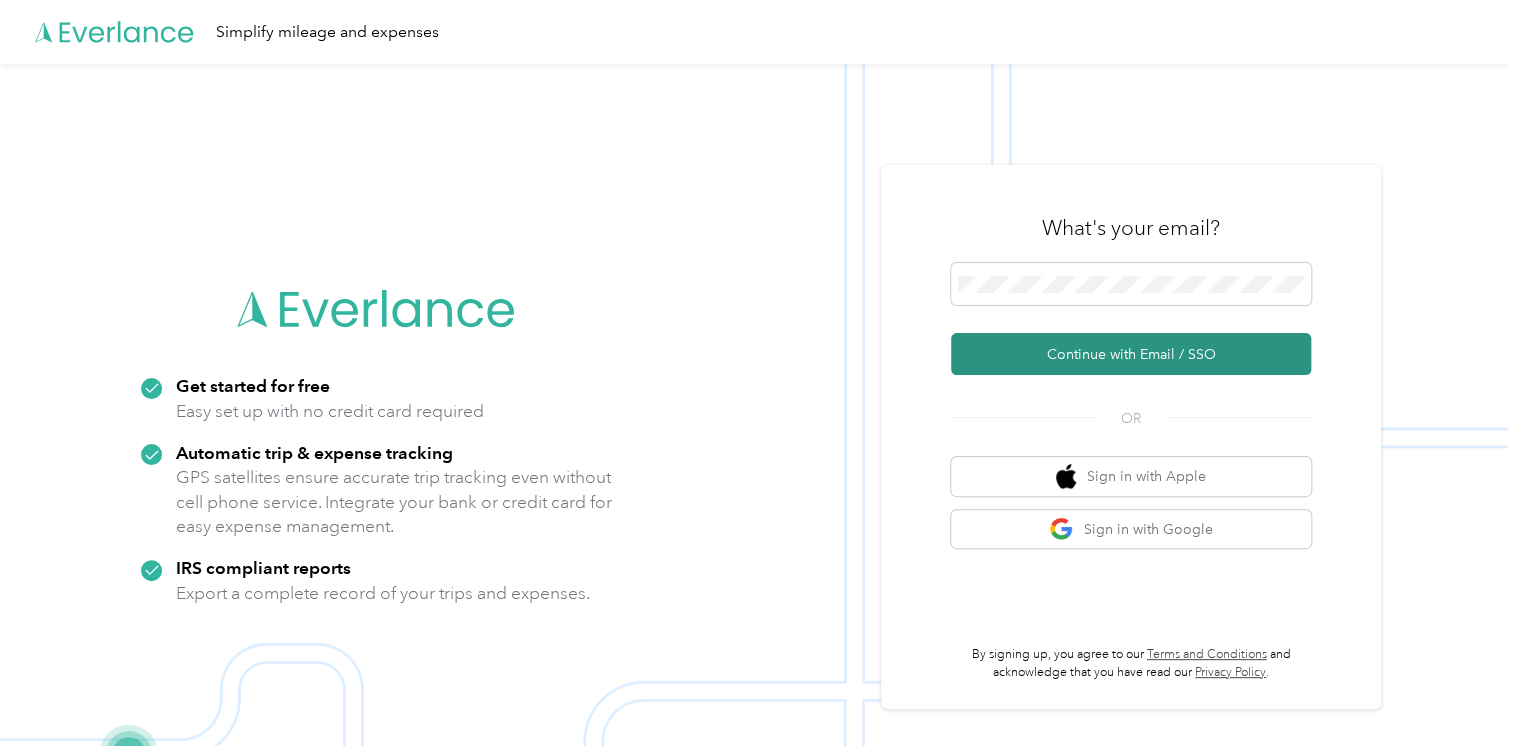 click on "Continue with Email / SSO" at bounding box center [1131, 354] 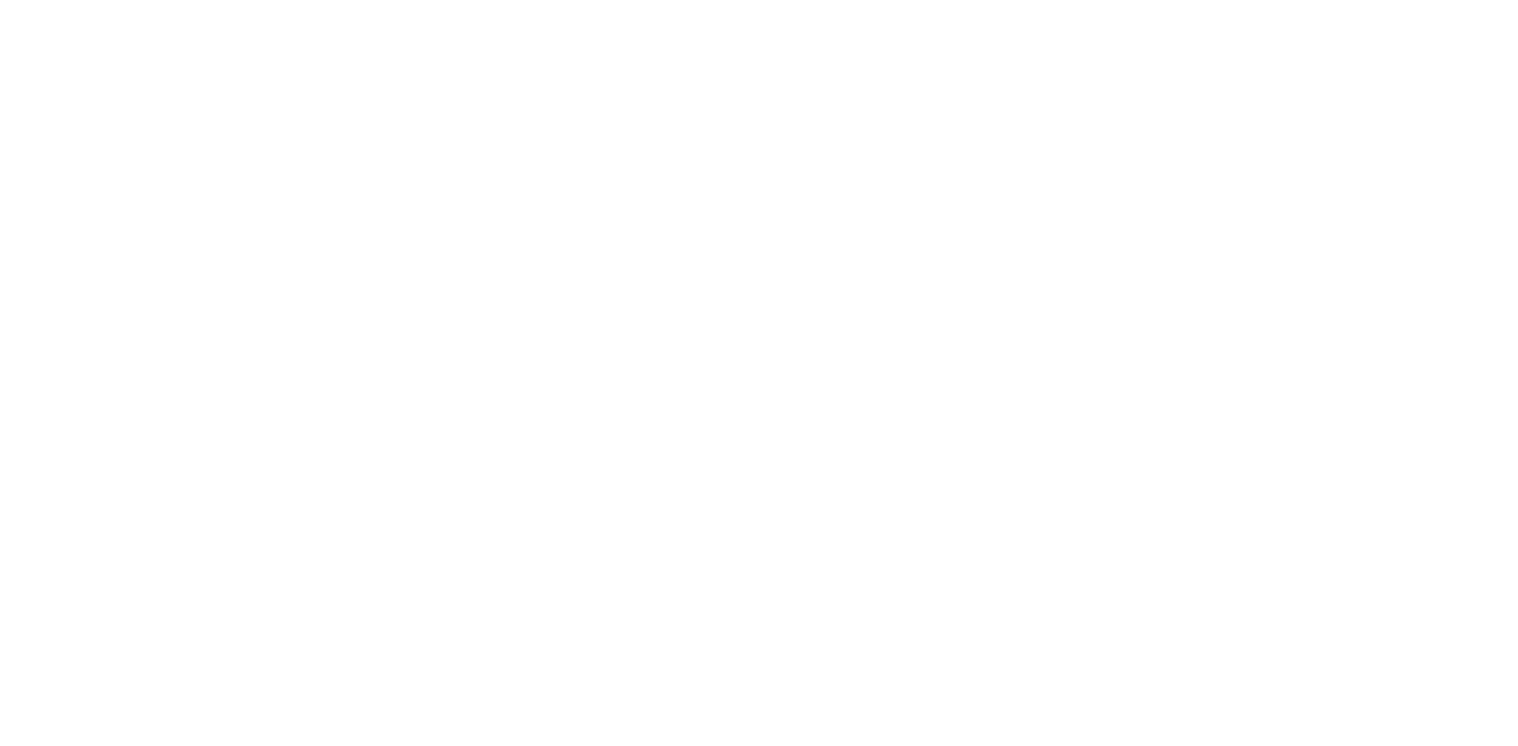 scroll, scrollTop: 0, scrollLeft: 0, axis: both 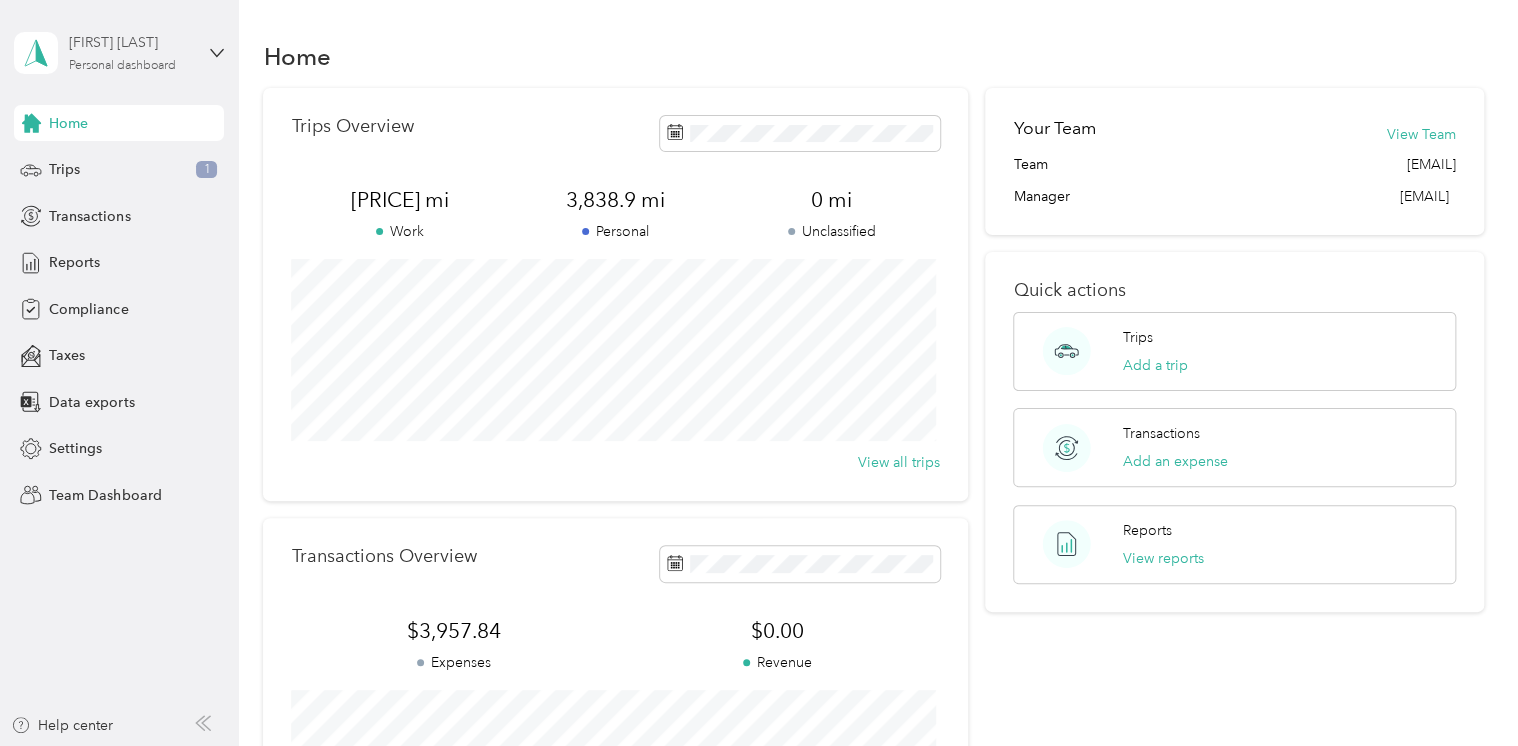 click on "[FIRST] [LAST]" at bounding box center [131, 42] 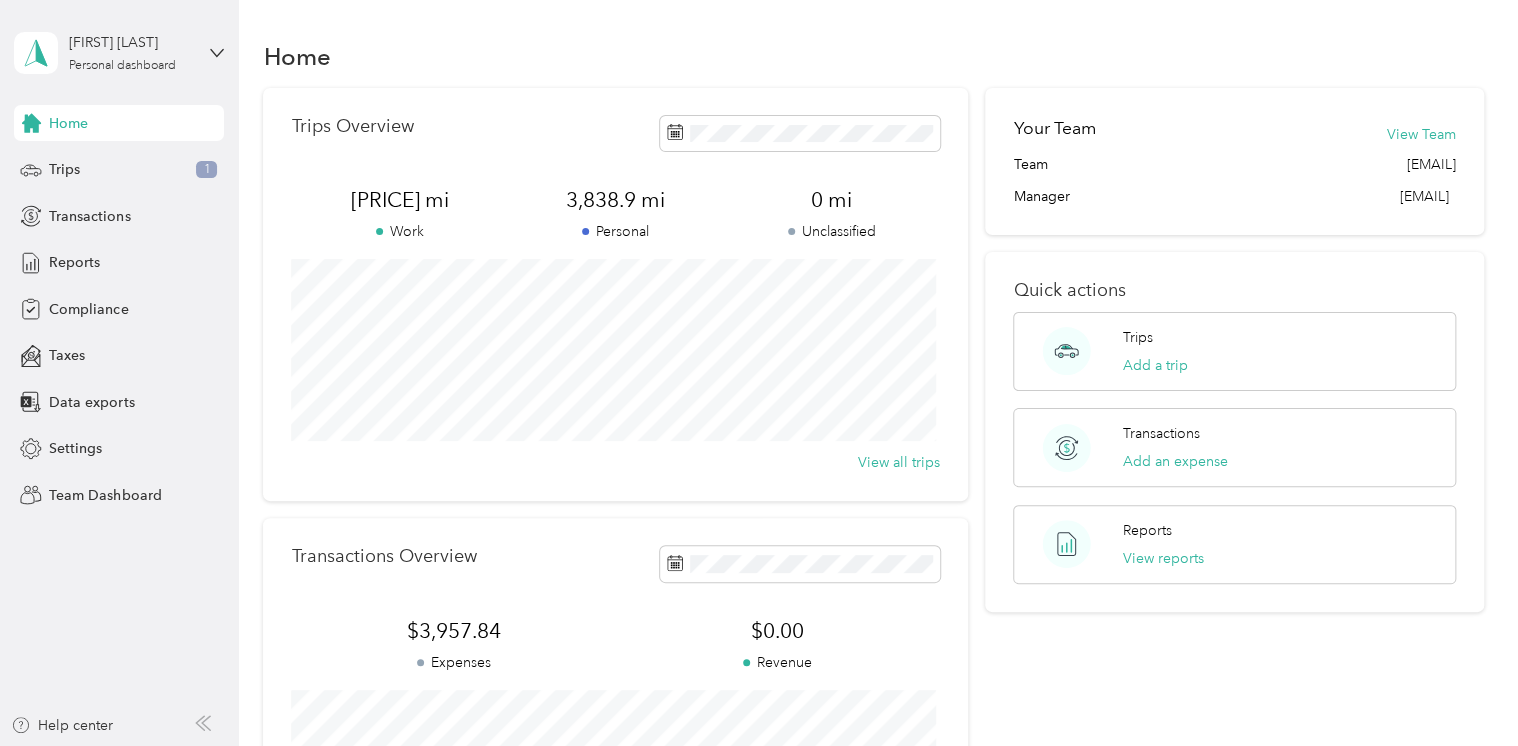 click on "Team dashboard Personal dashboard Log out" at bounding box center [167, 210] 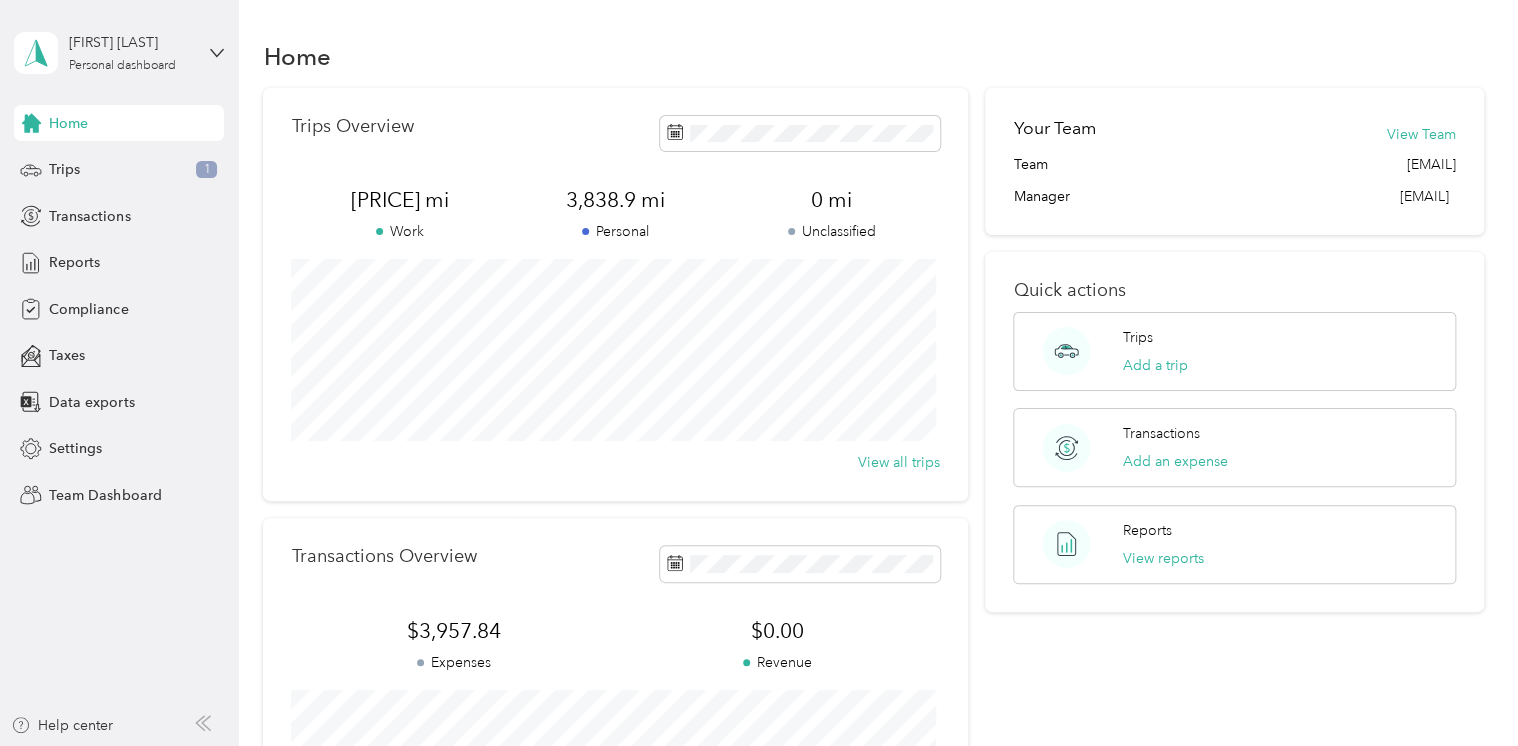 click on "[FIRST] [LAST] Personal dashboard" at bounding box center [119, 53] 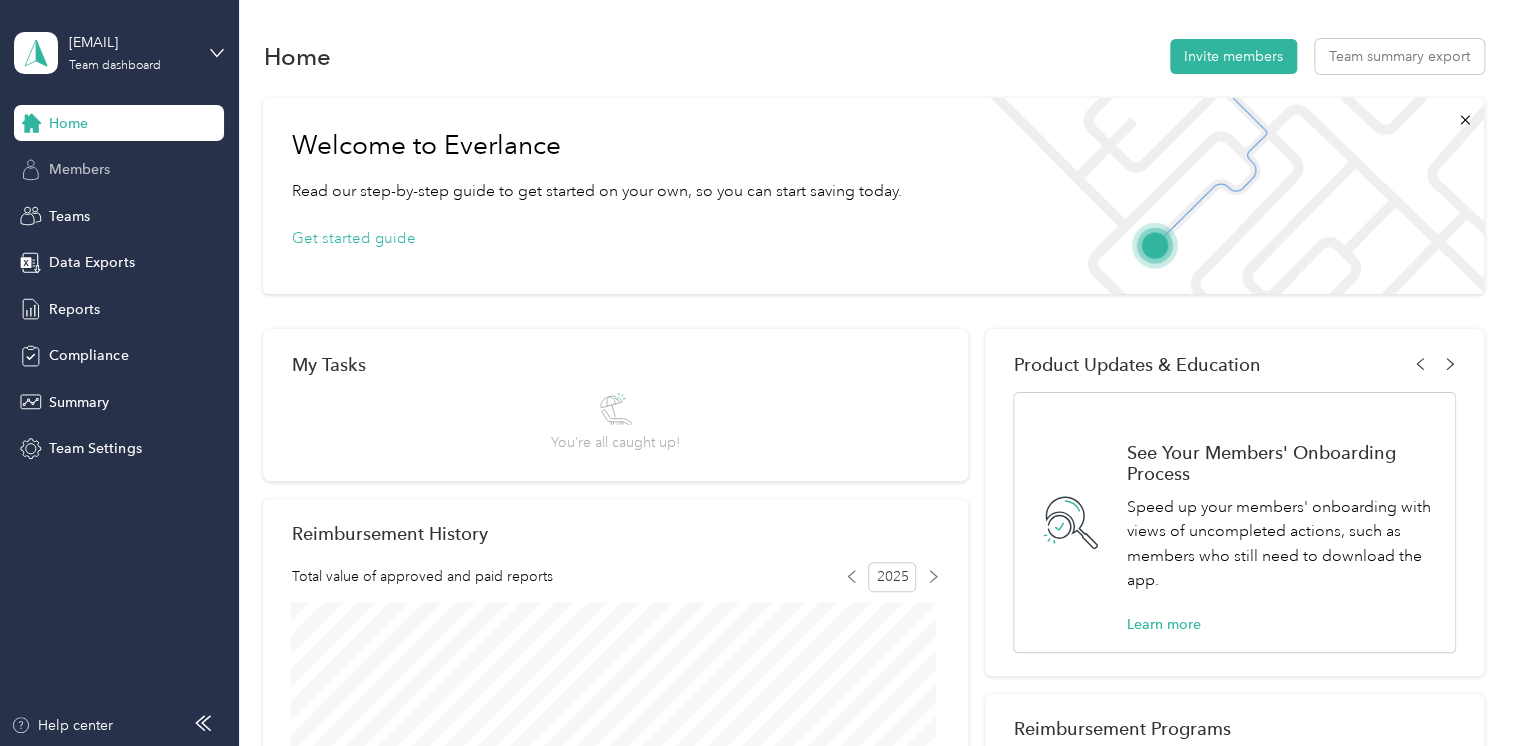 click on "Members" at bounding box center [79, 169] 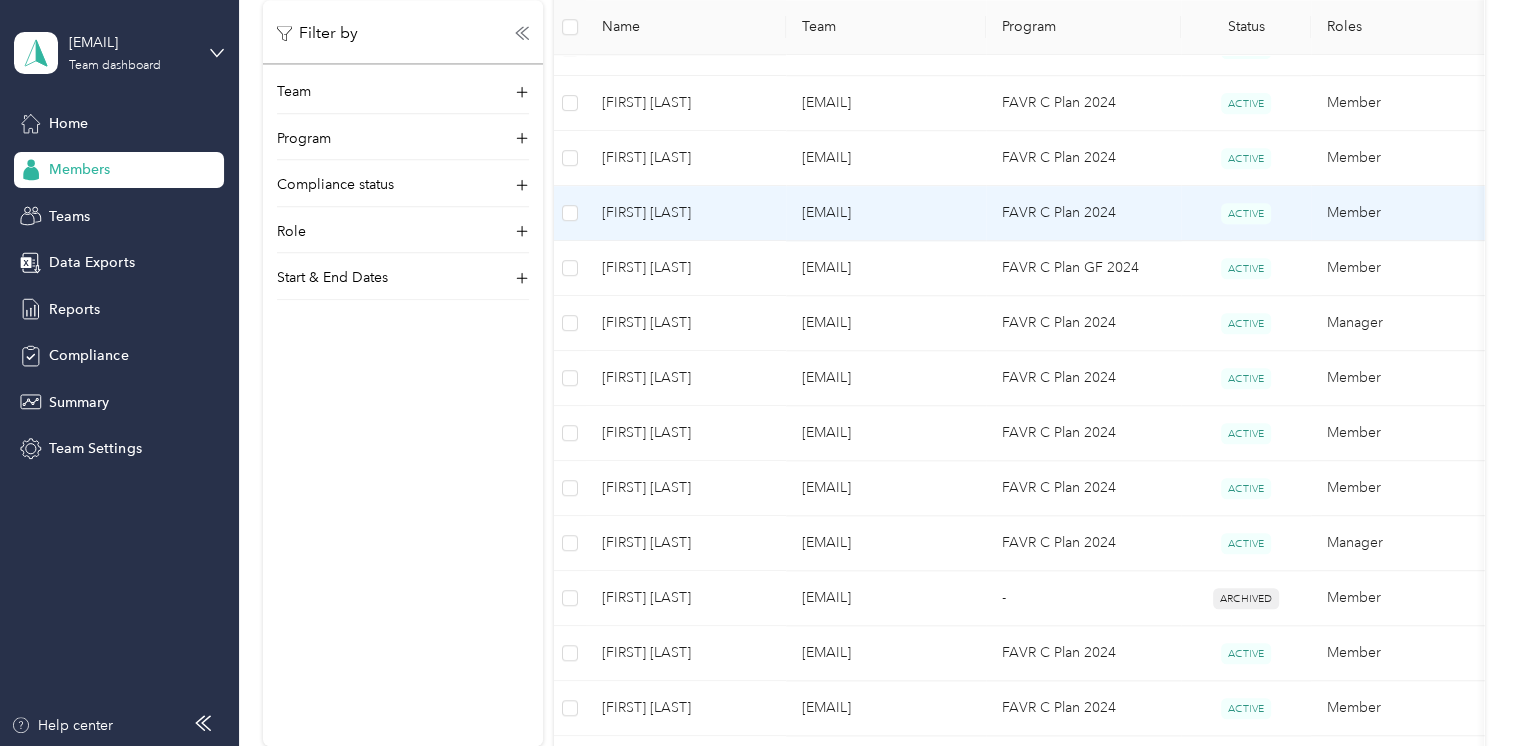 scroll, scrollTop: 800, scrollLeft: 0, axis: vertical 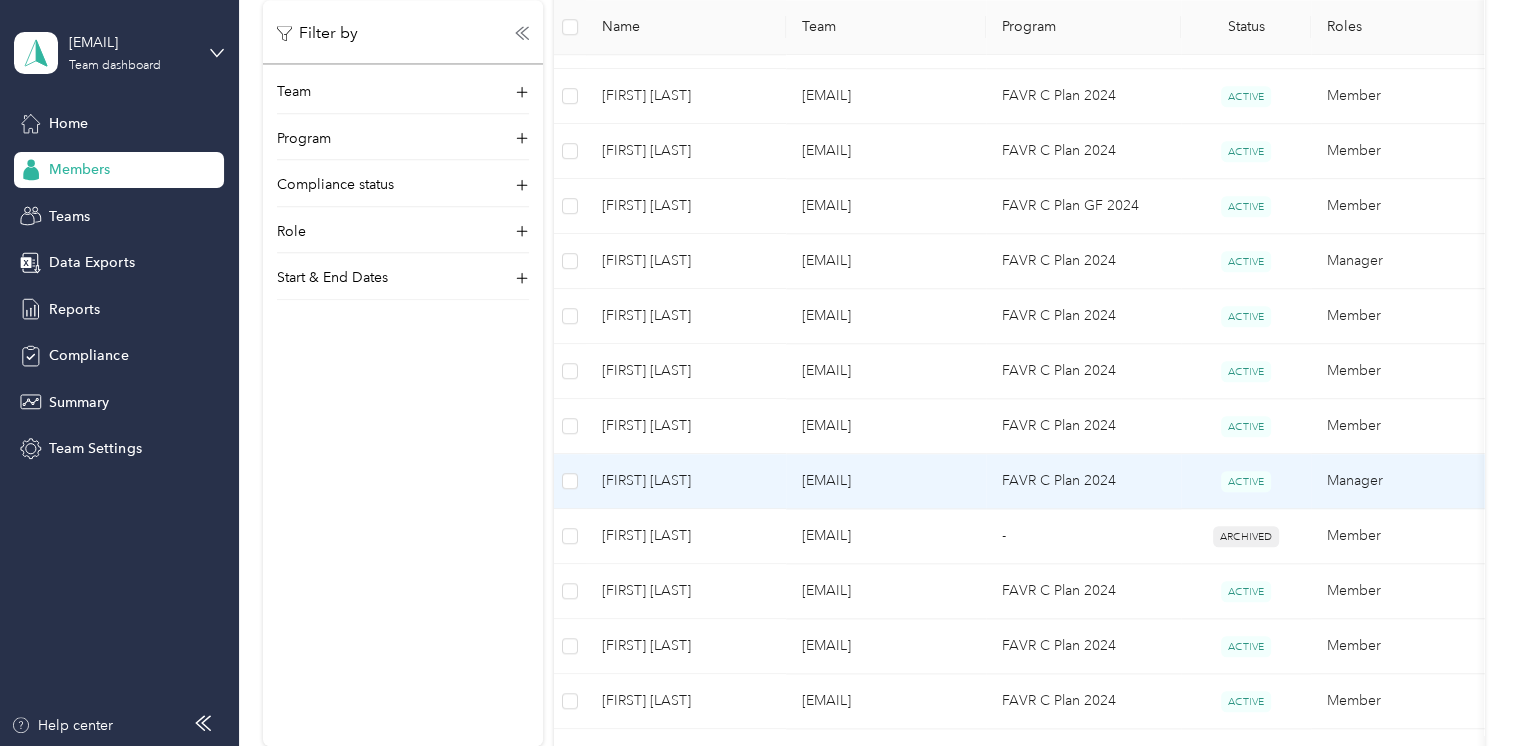 click on "[EMAIL]" at bounding box center [886, 481] 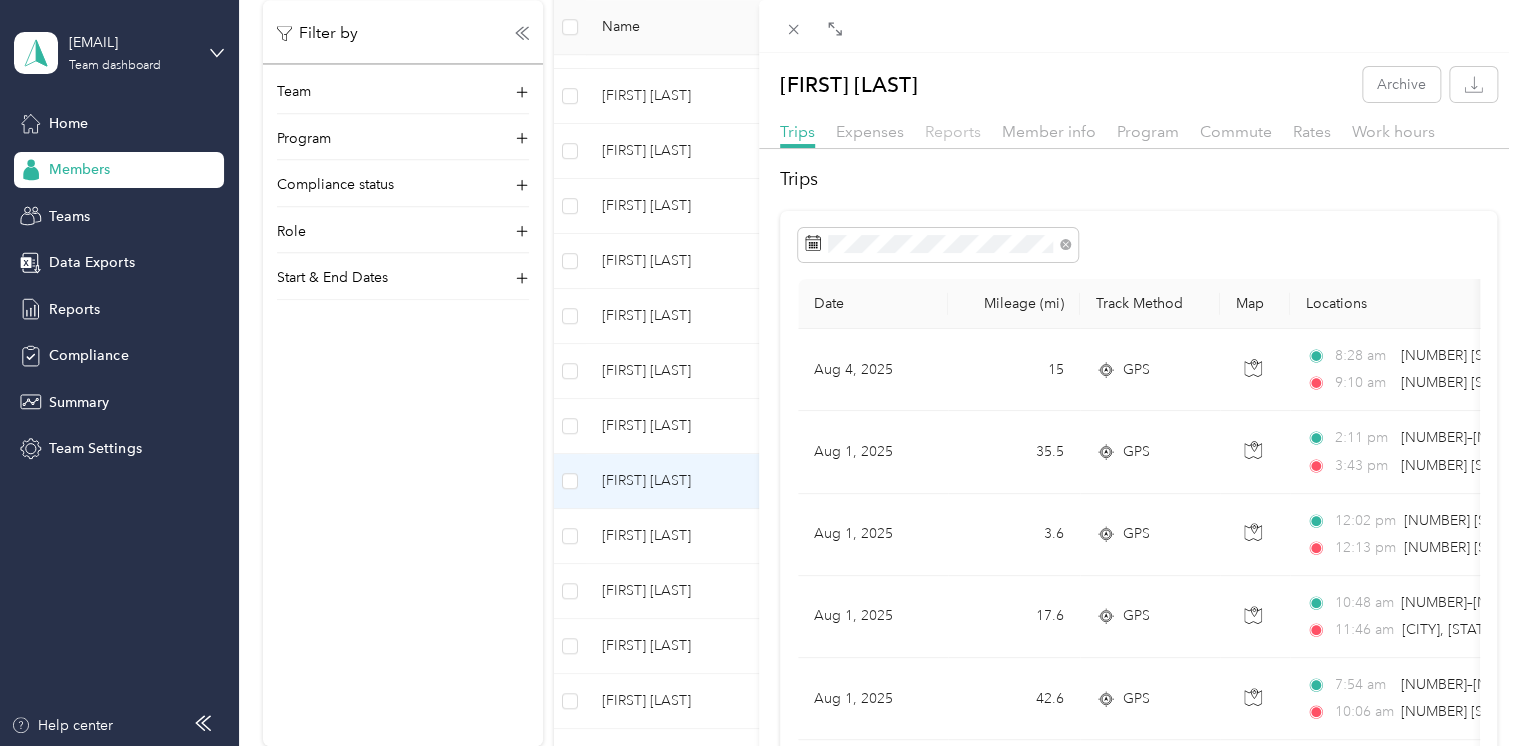 click on "Reports" at bounding box center (953, 131) 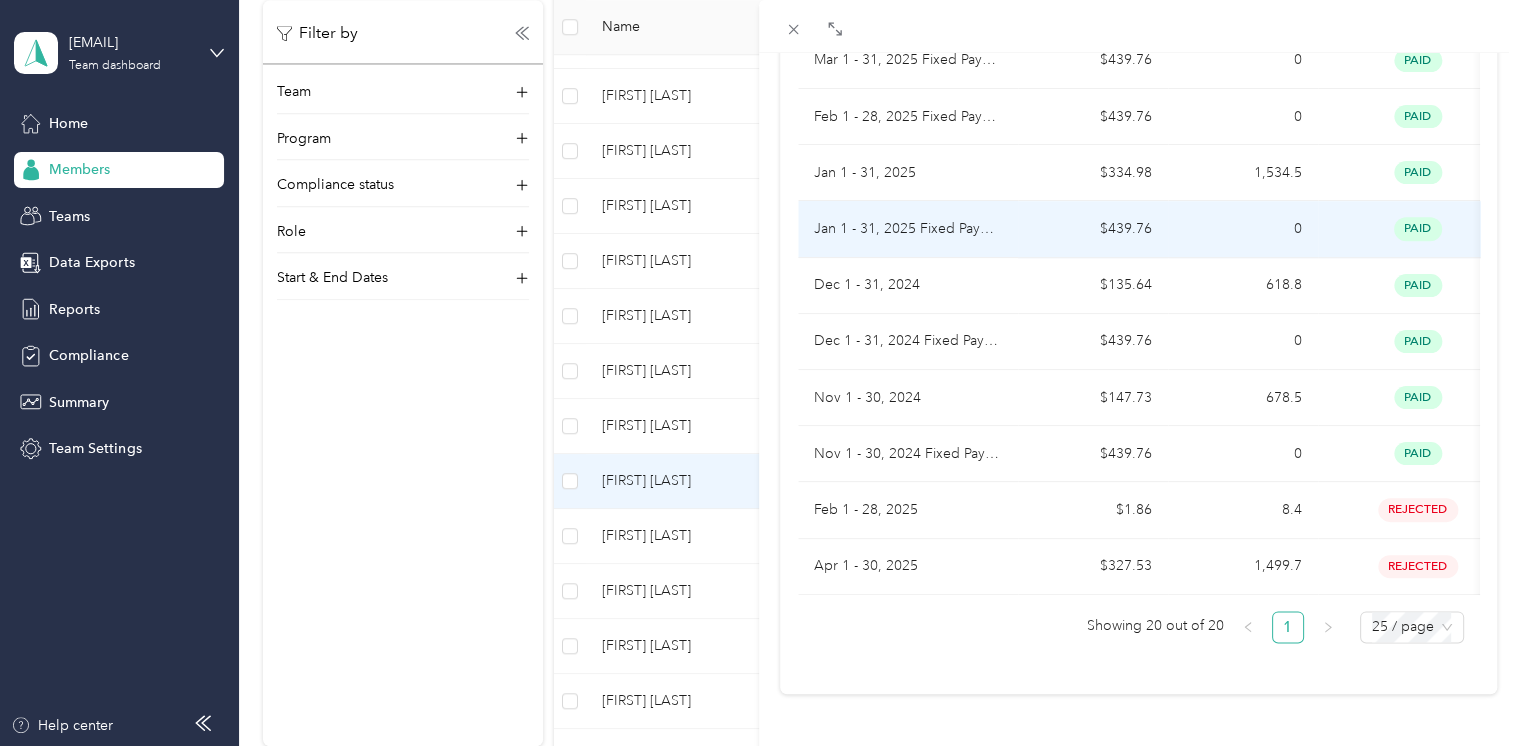 scroll, scrollTop: 919, scrollLeft: 0, axis: vertical 